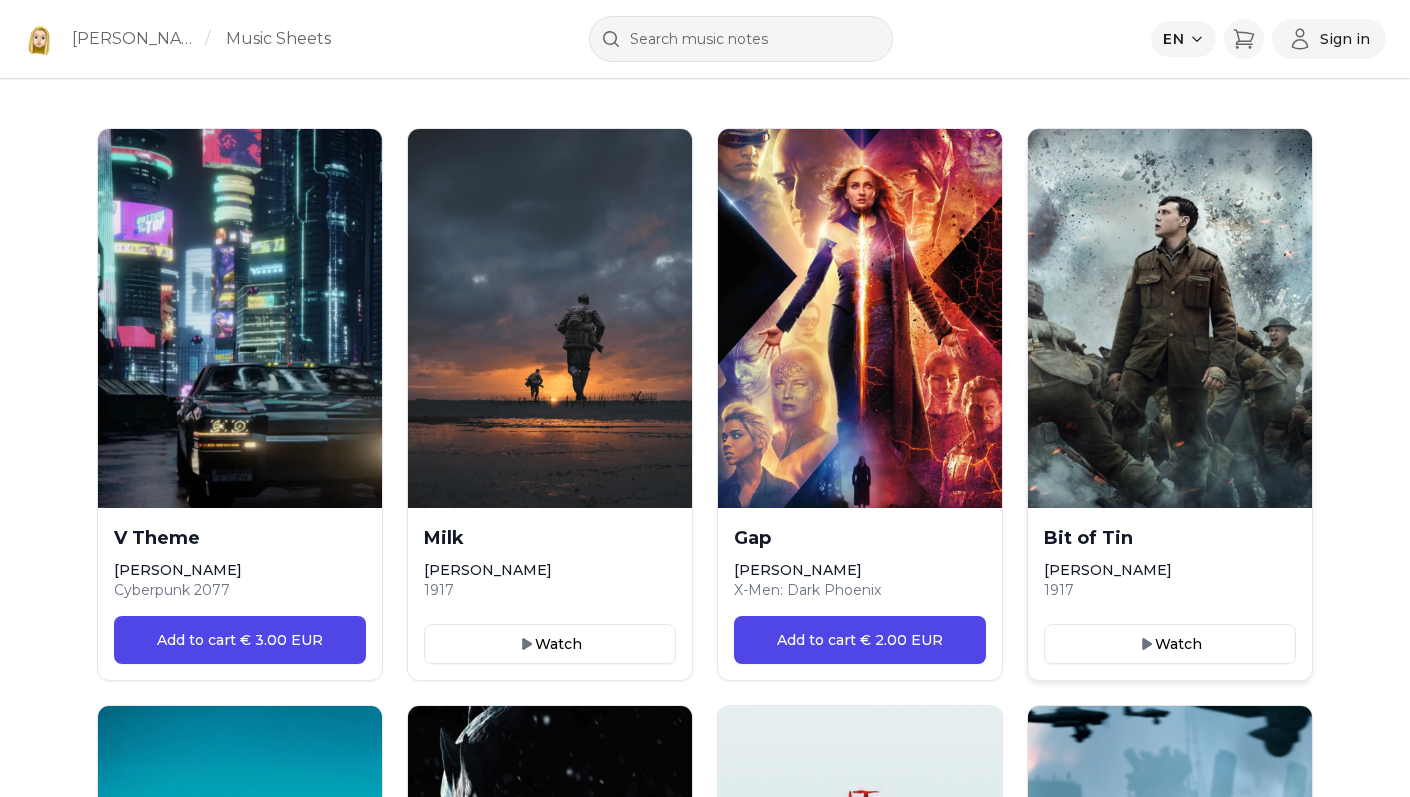 scroll, scrollTop: 0, scrollLeft: 0, axis: both 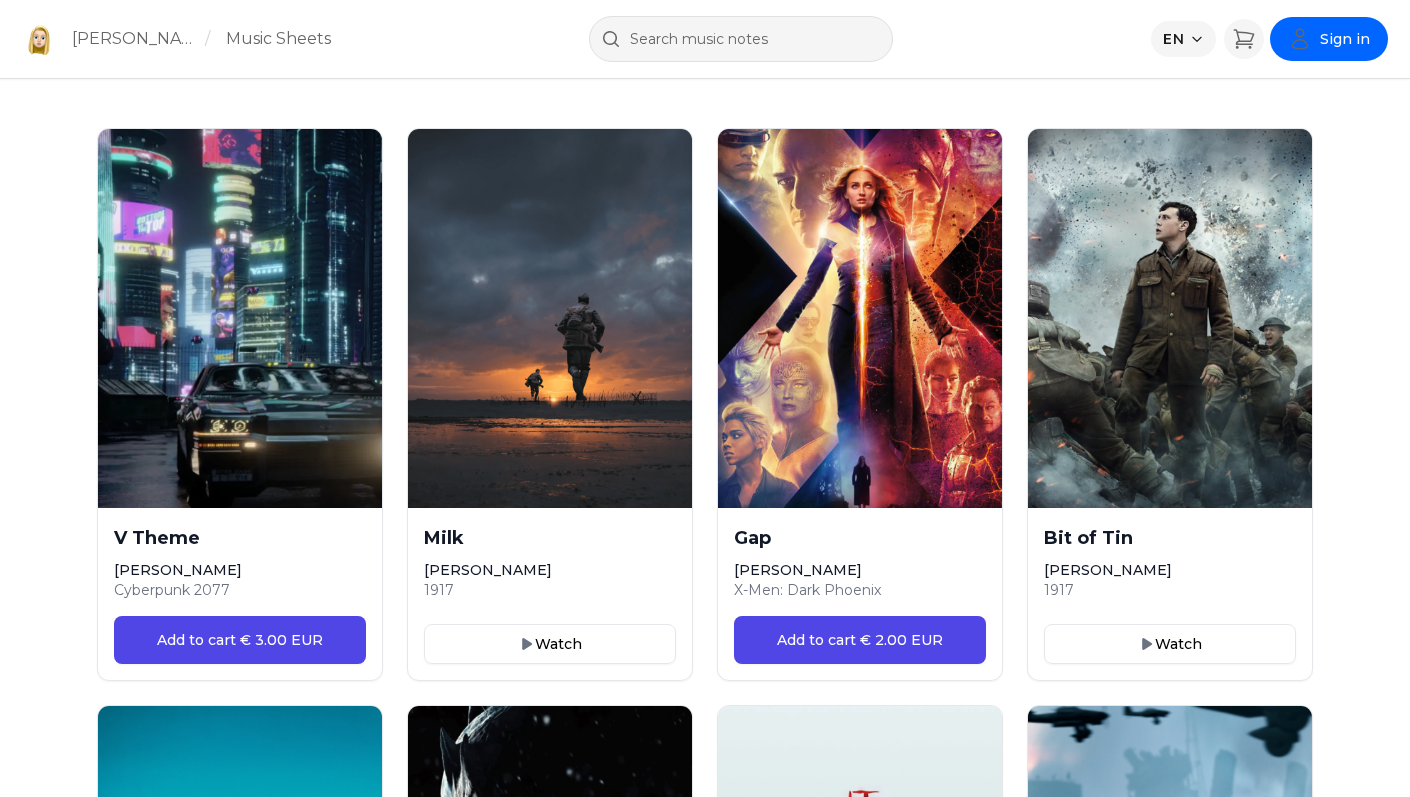click on "Sign in" at bounding box center (1329, 39) 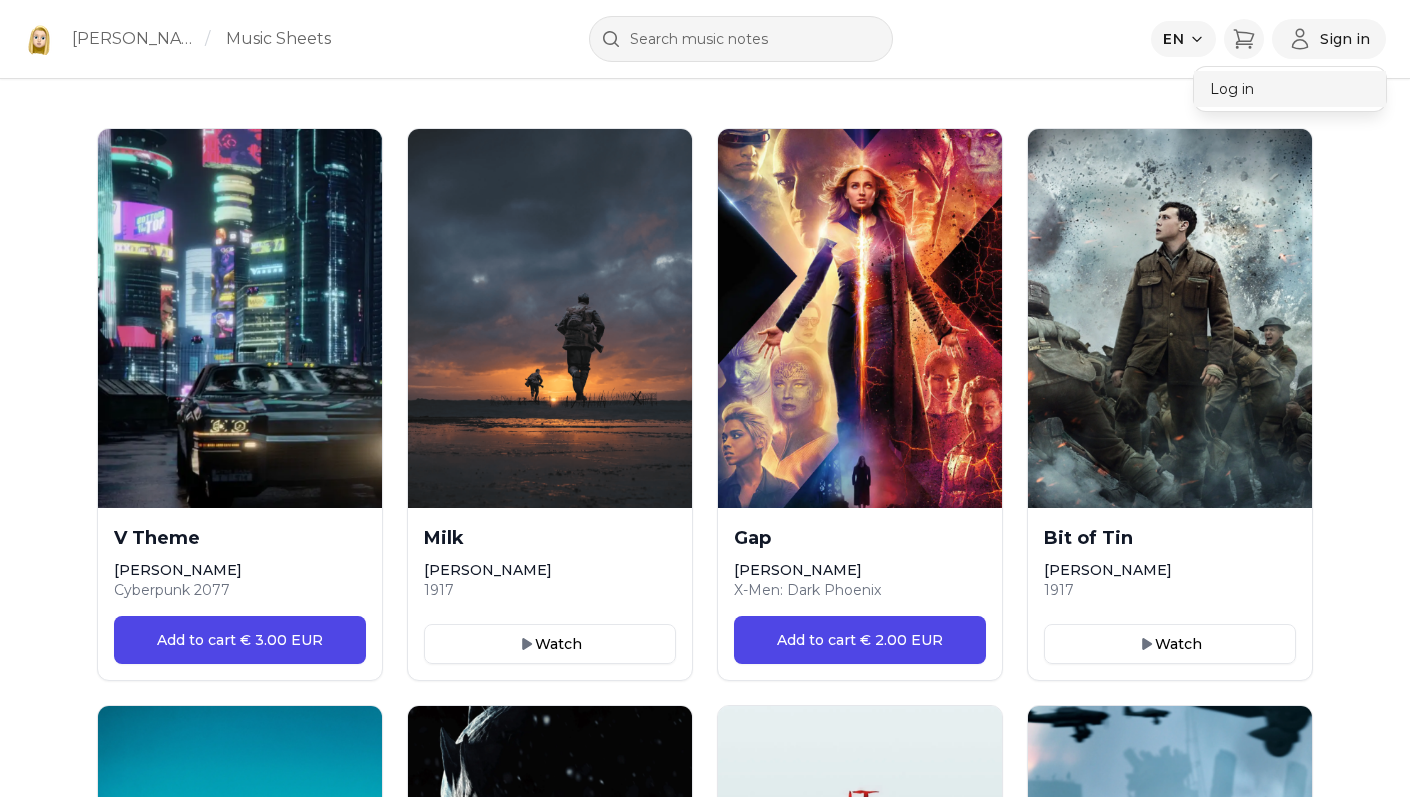 click on "Log in" at bounding box center (1290, 89) 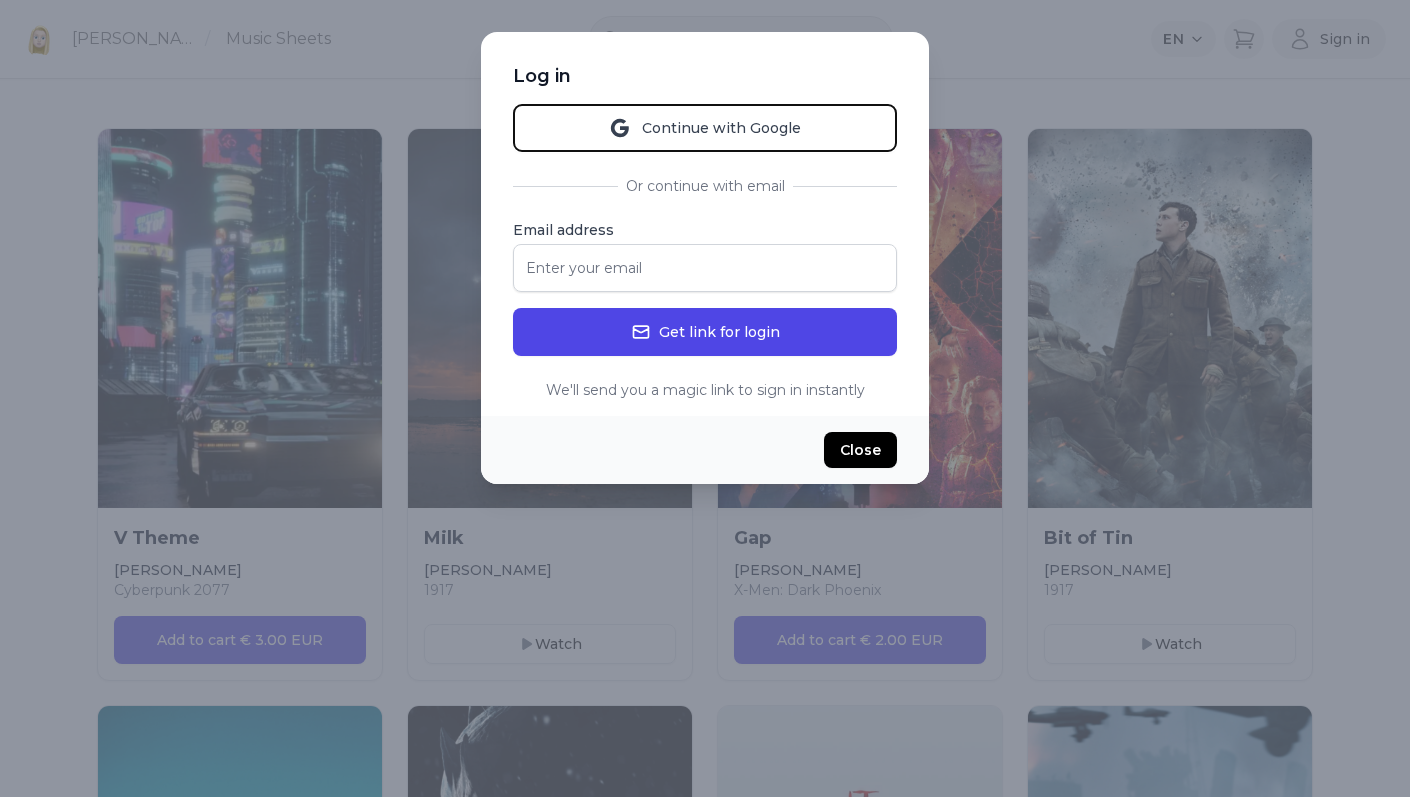click on "Continue with Google Or continue with email Email address Get link for login We'll send you a magic link to sign in instantly" at bounding box center (705, 252) 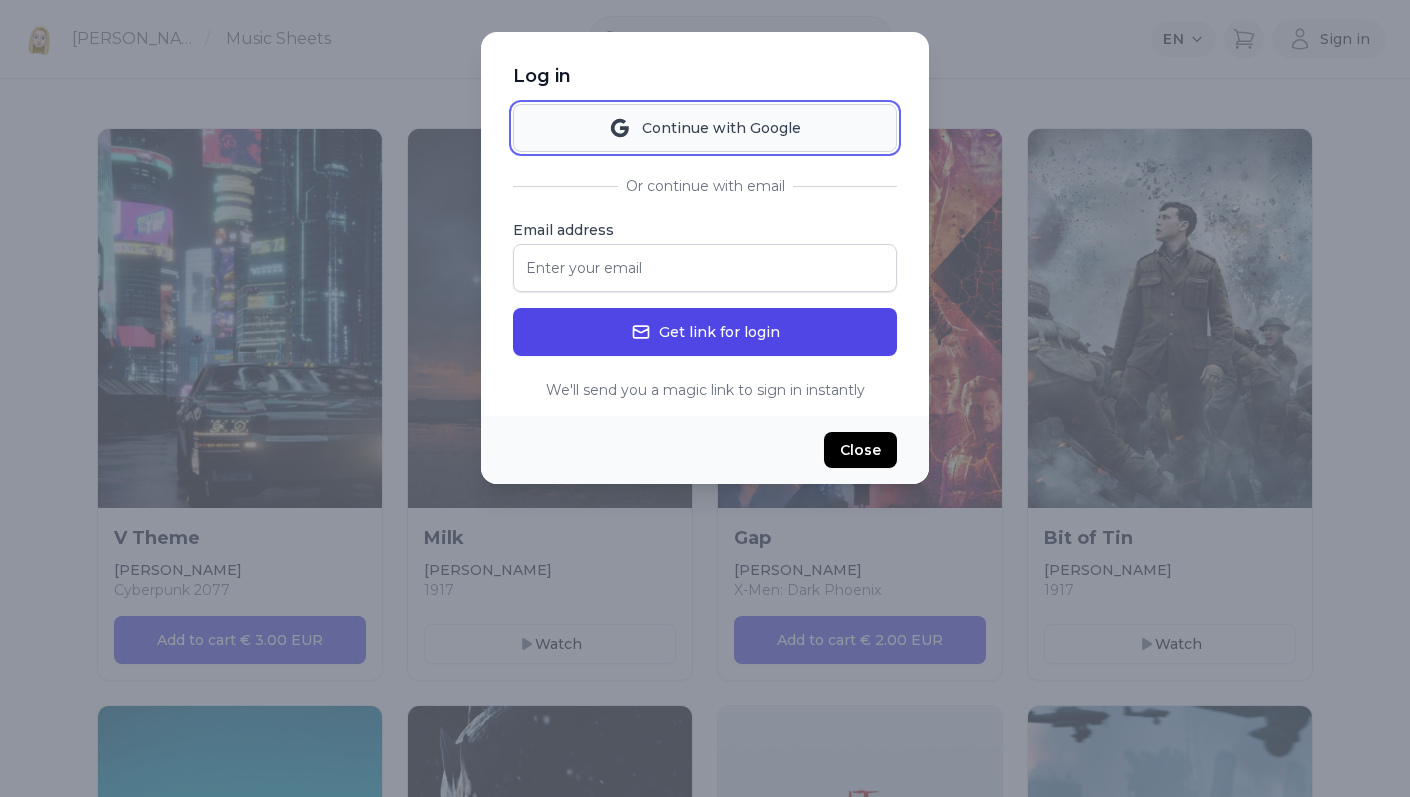 click on "Continue with Google" at bounding box center (705, 128) 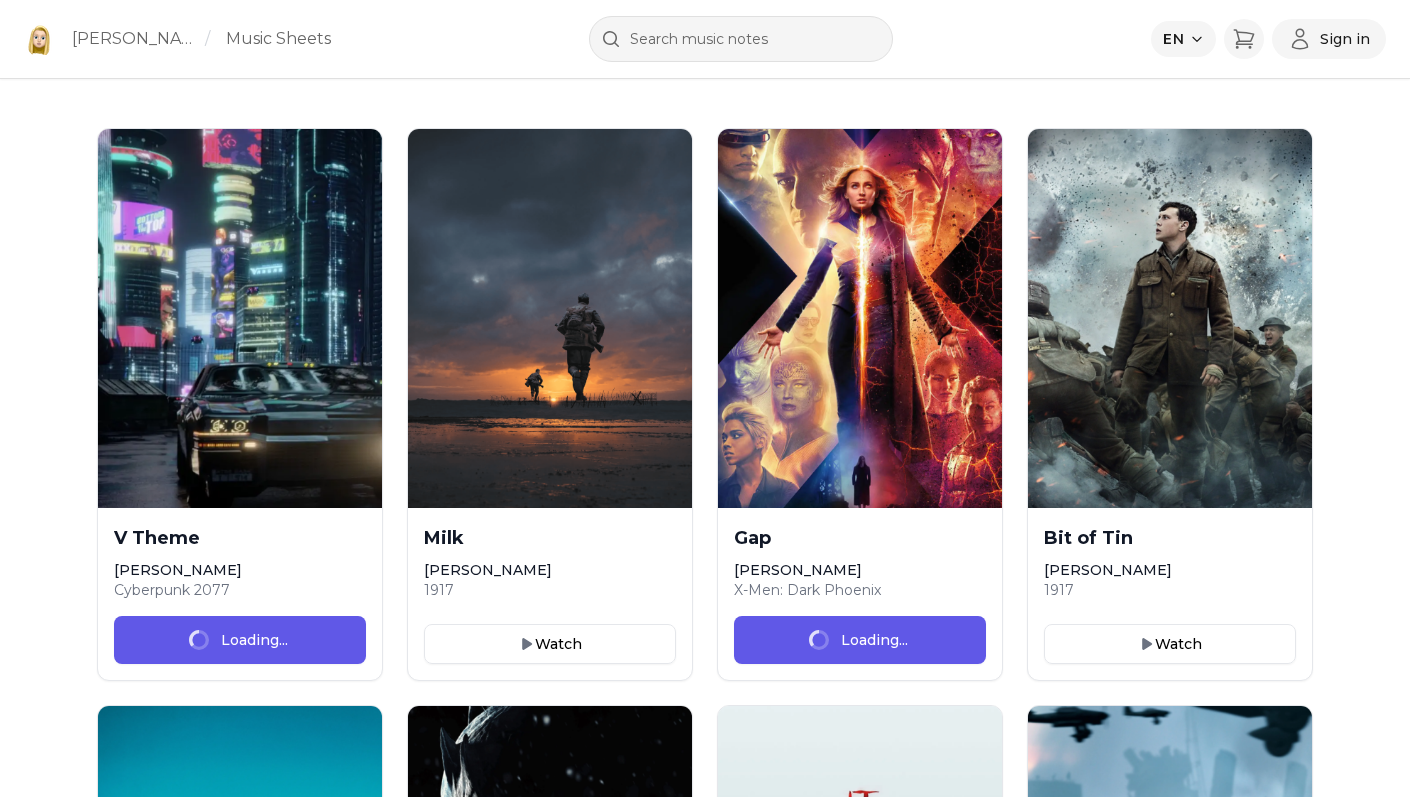 scroll, scrollTop: 0, scrollLeft: 0, axis: both 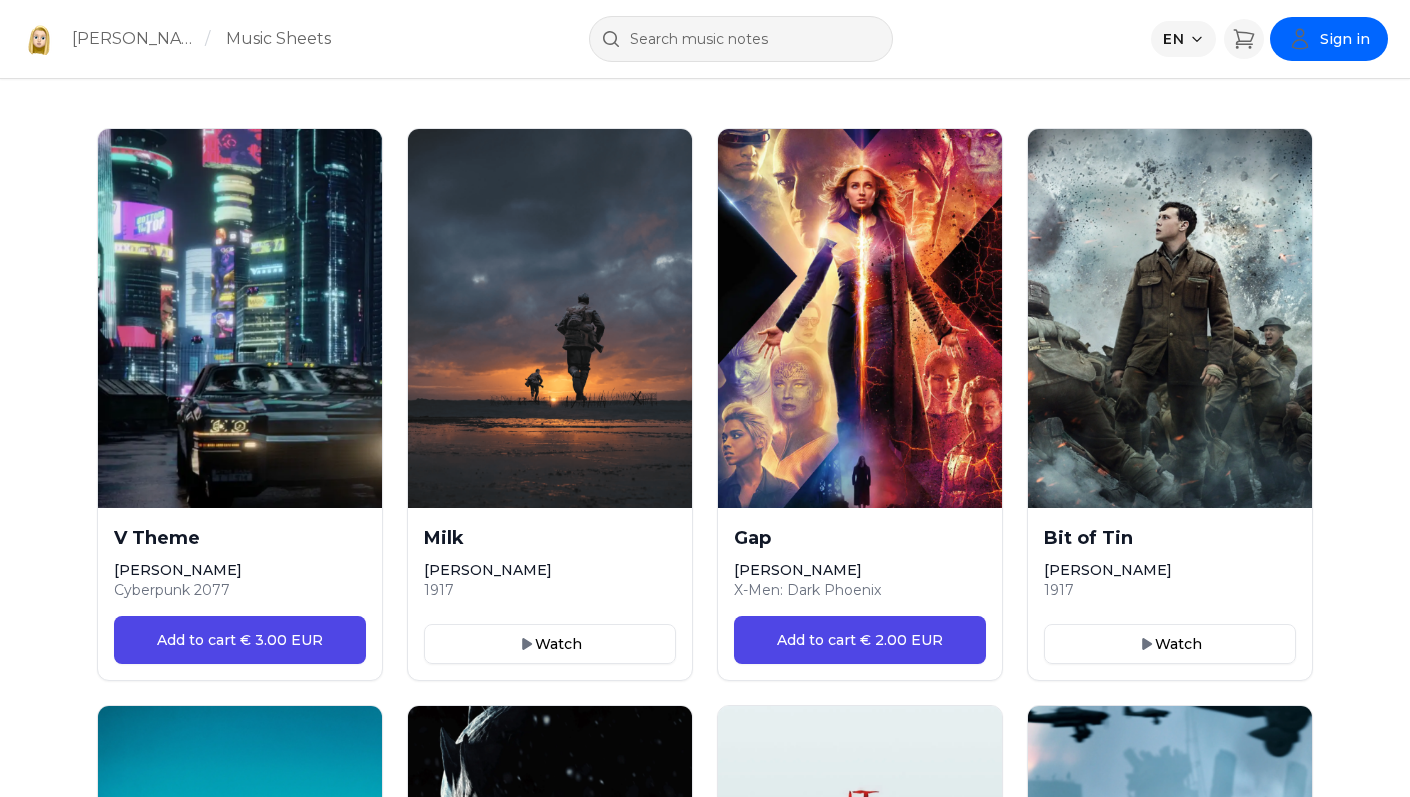 click on "Sign in" at bounding box center [1345, 39] 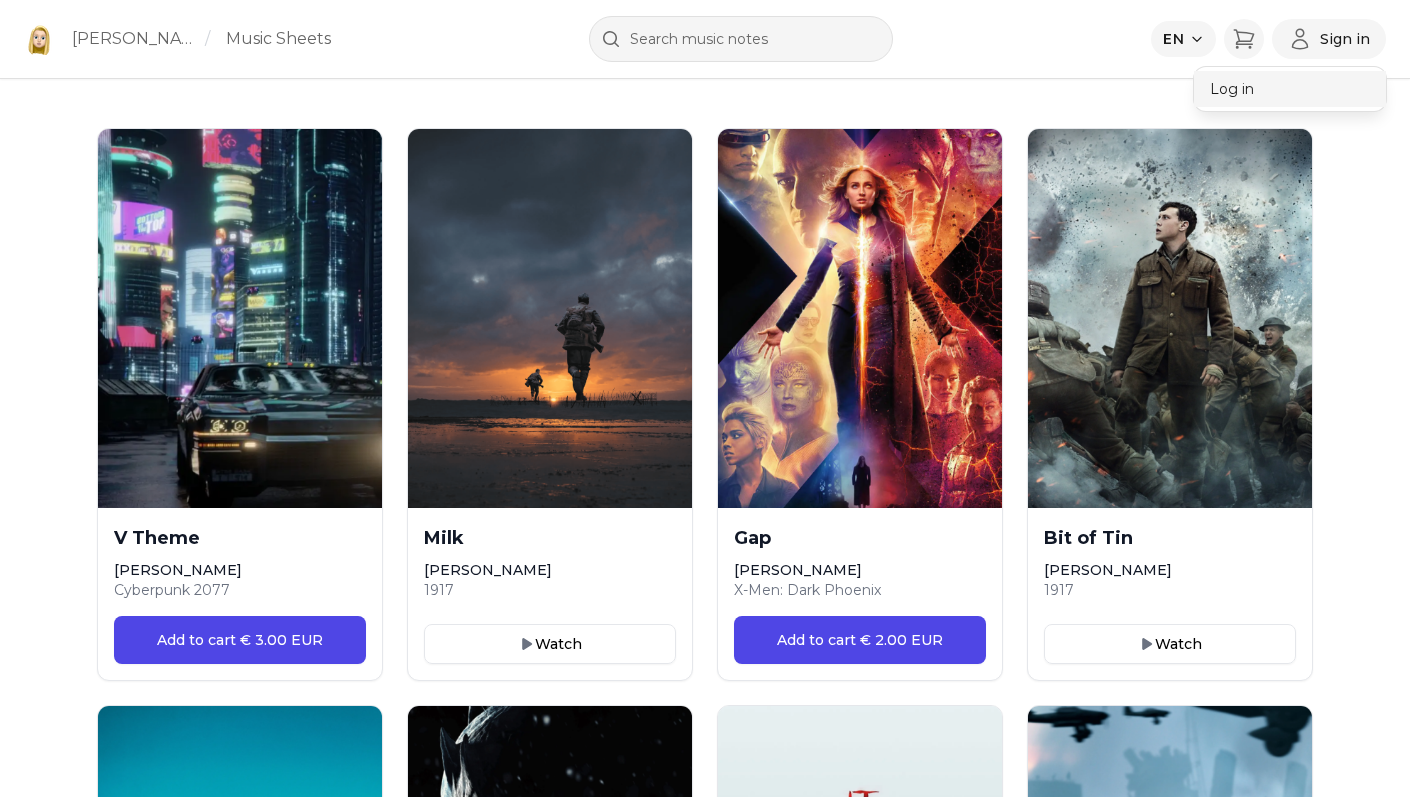 click on "Log in" at bounding box center [1290, 89] 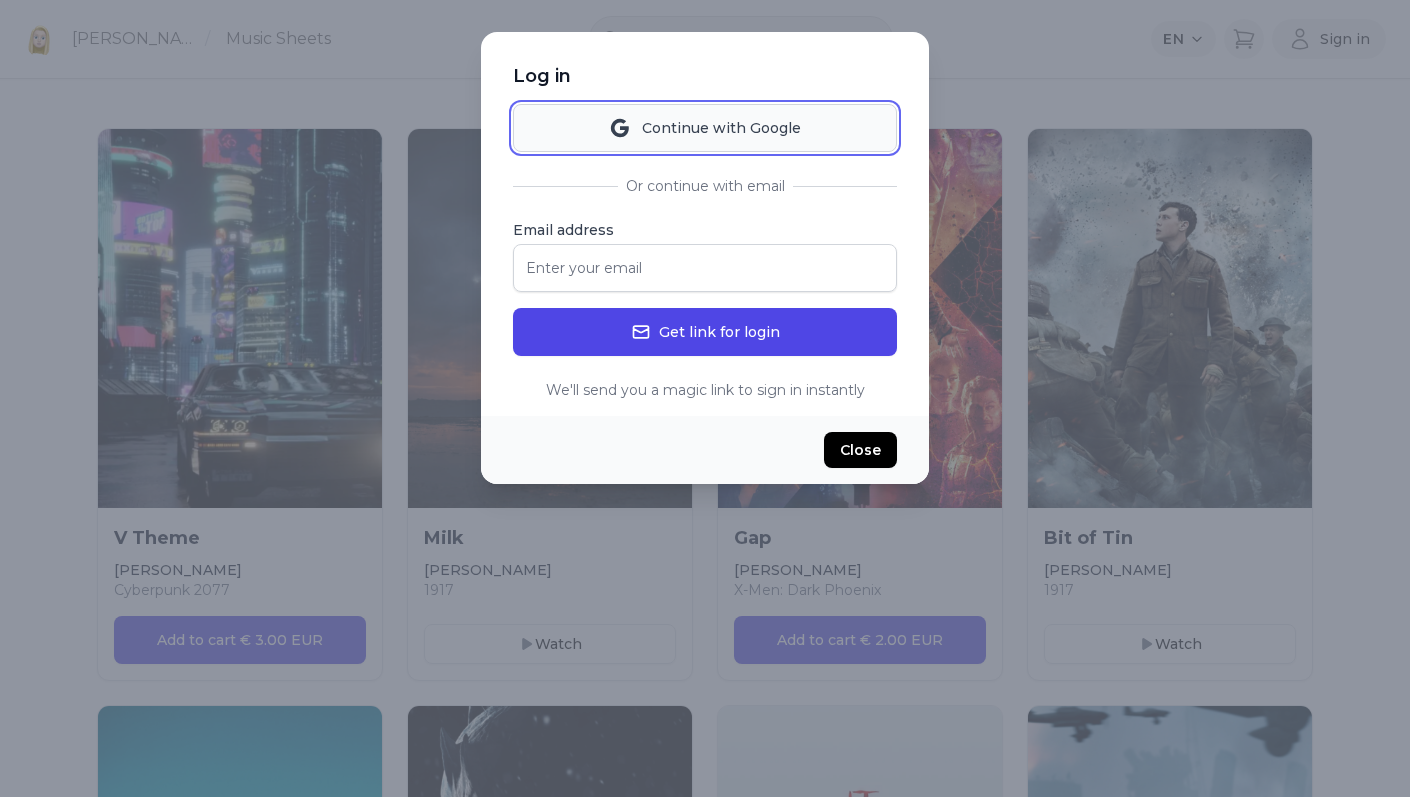click on "Continue with Google" at bounding box center [705, 128] 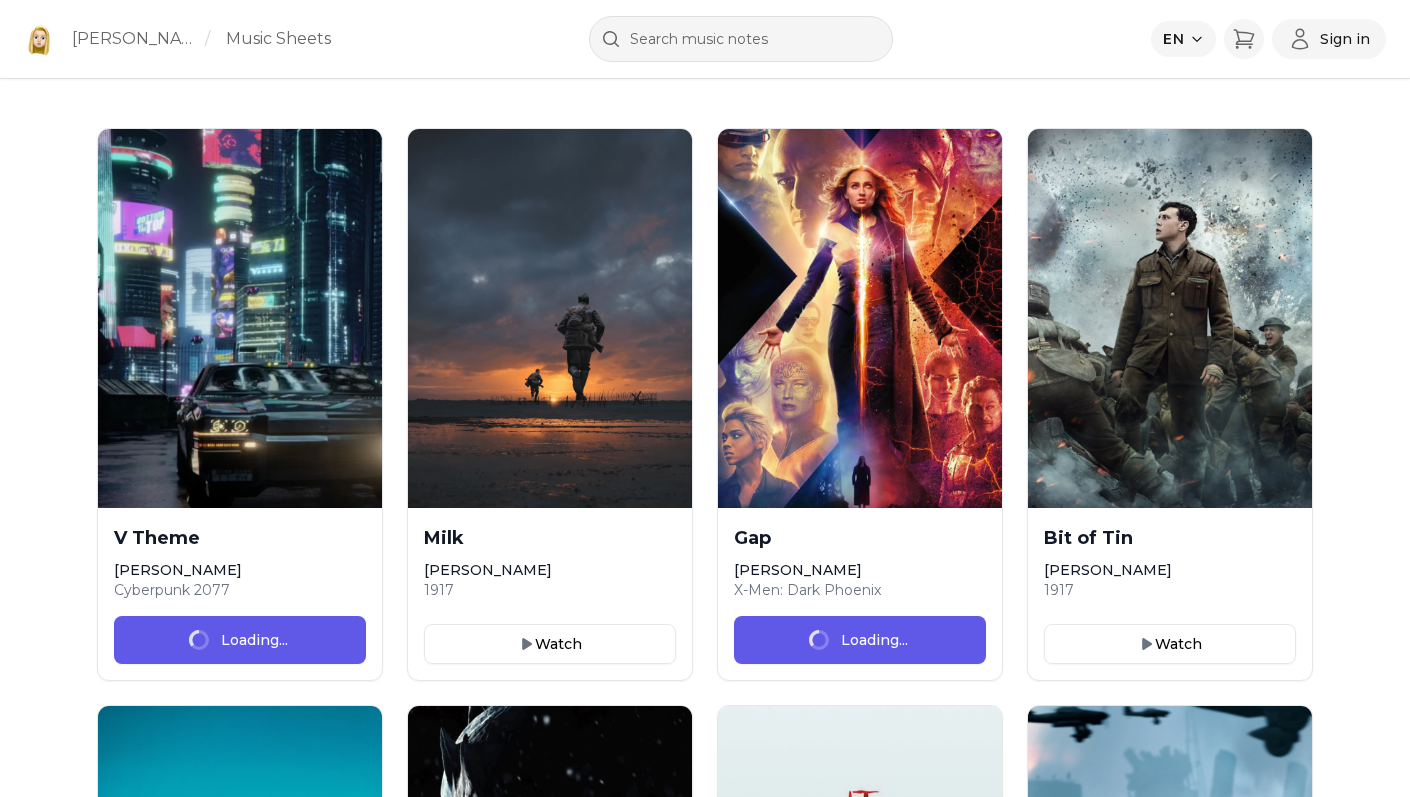 scroll, scrollTop: 0, scrollLeft: 0, axis: both 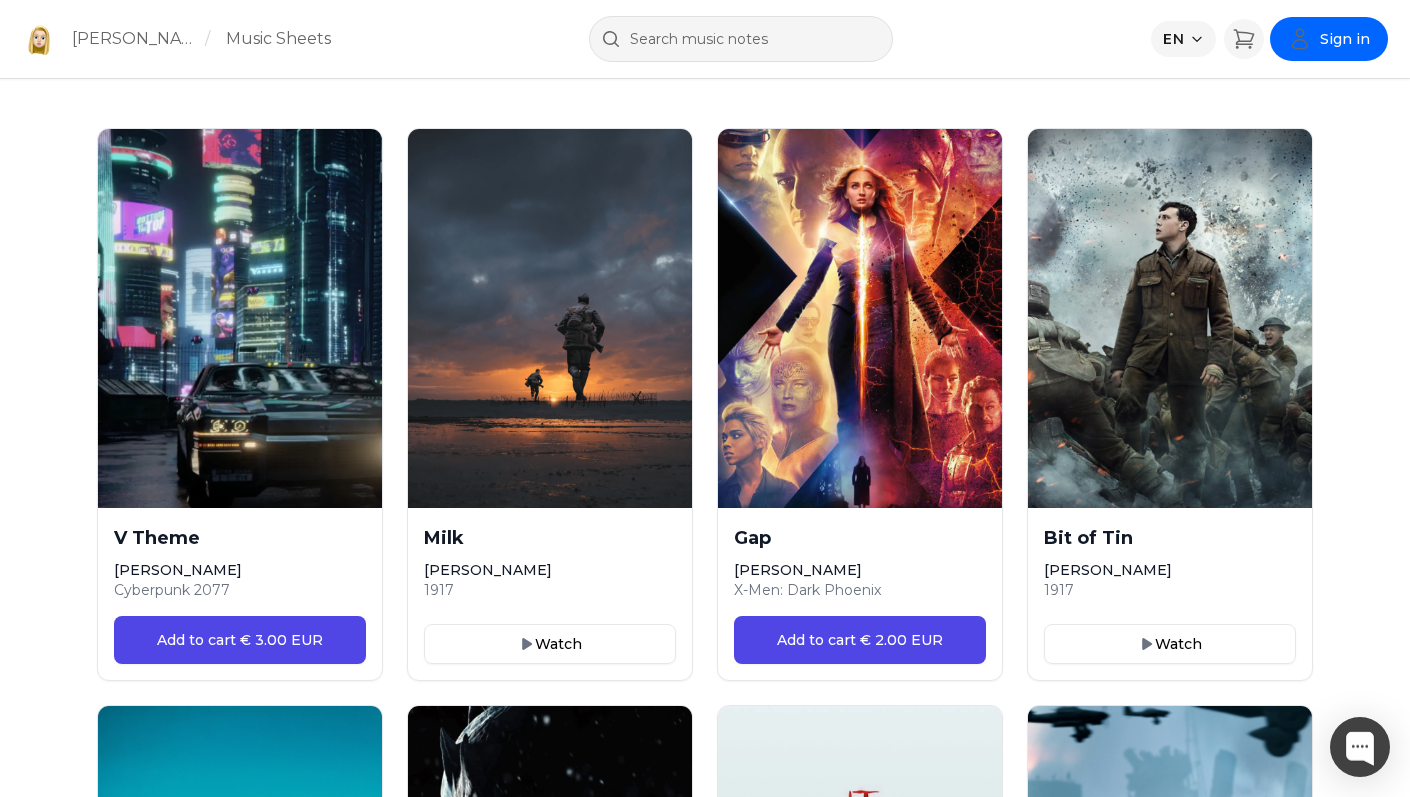 click on "Sign in" at bounding box center (1345, 39) 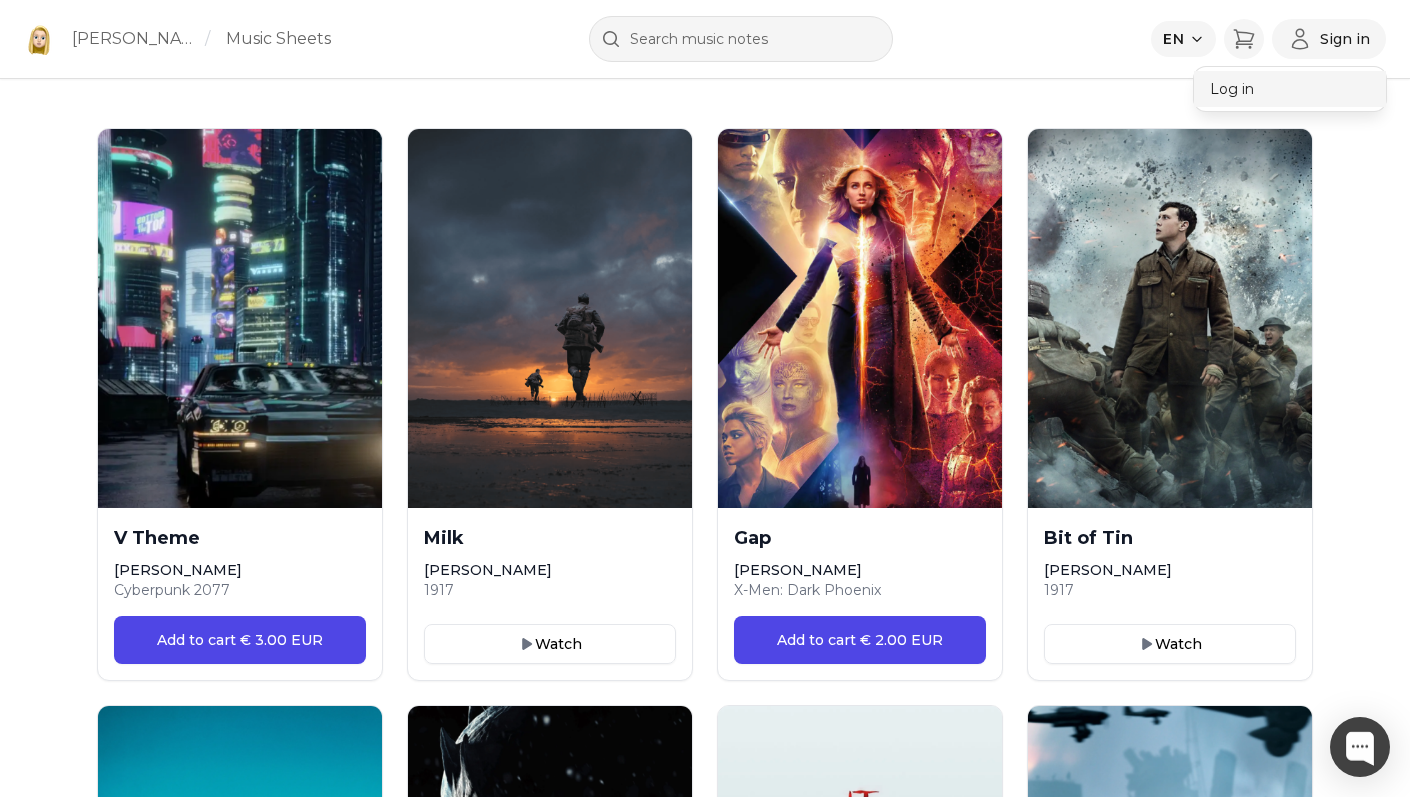click on "Log in" at bounding box center (1290, 89) 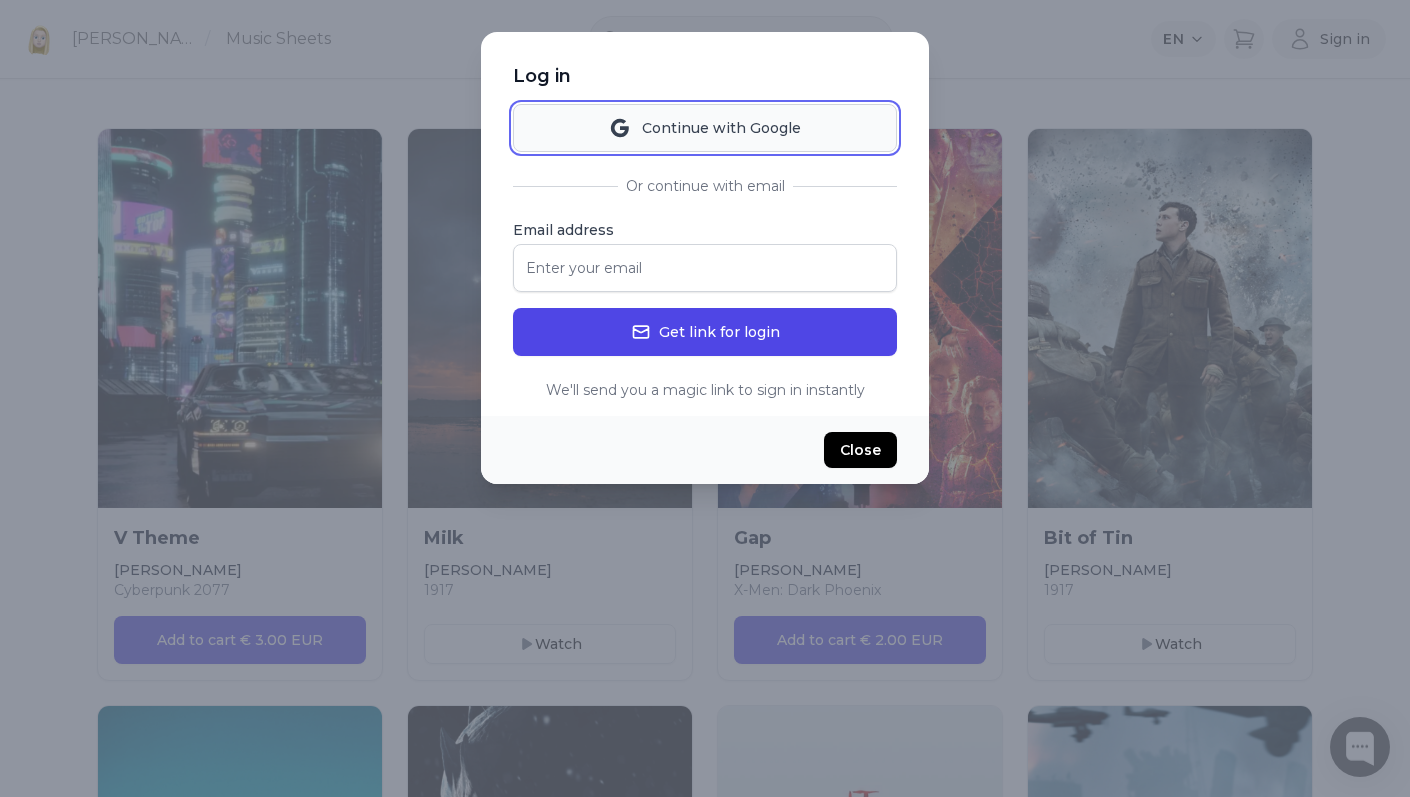 click on "Continue with Google" at bounding box center [705, 128] 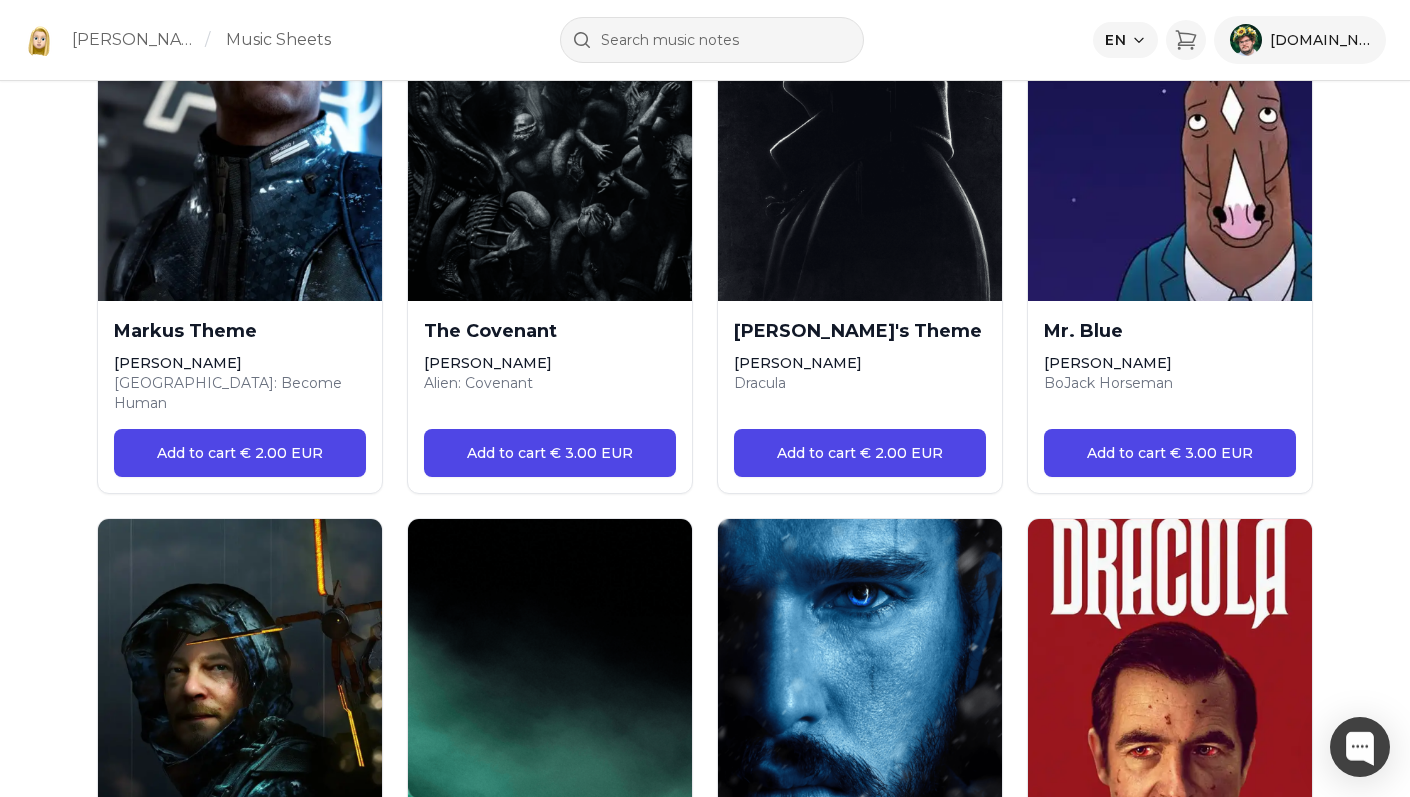 scroll, scrollTop: 3685, scrollLeft: 0, axis: vertical 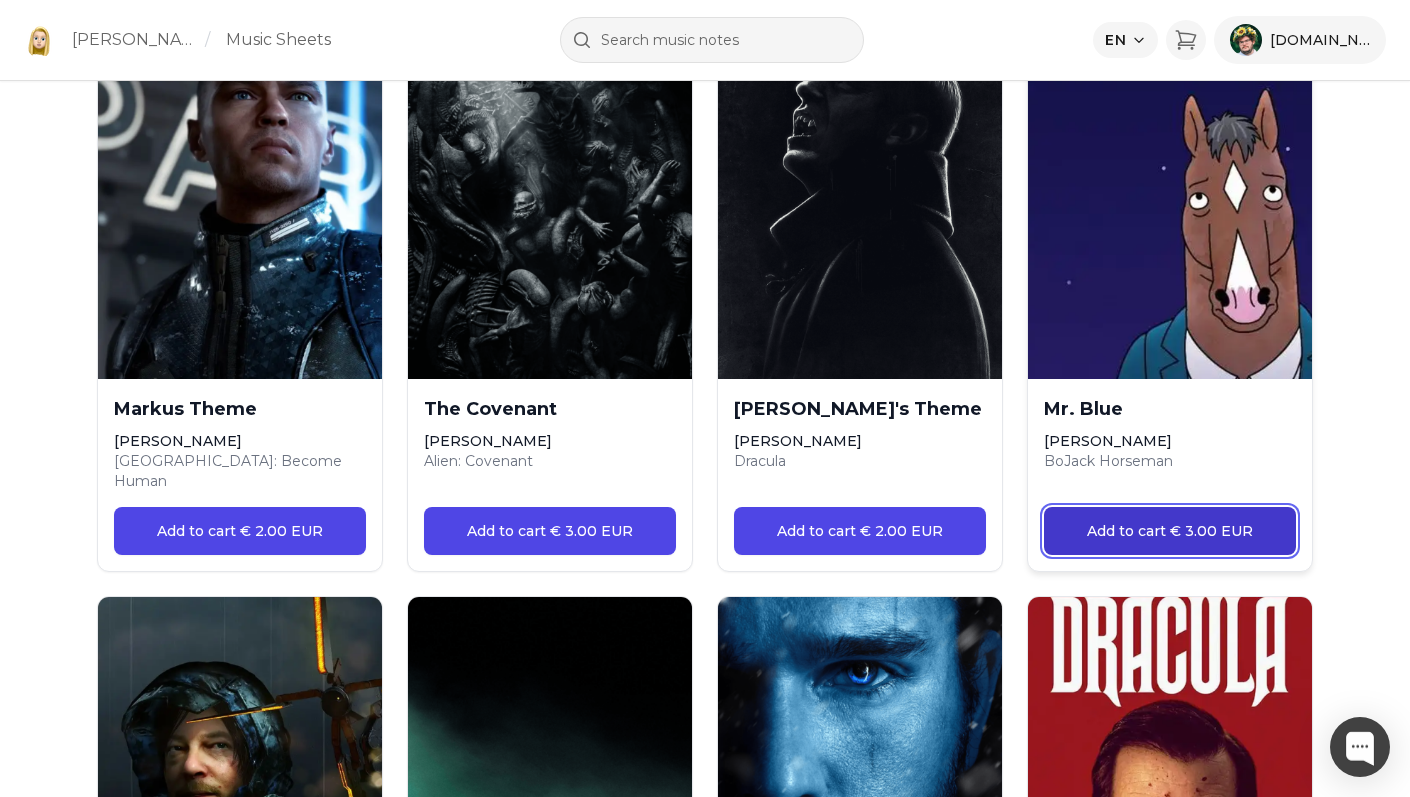 click on "Add to cart € 3.00 EUR" at bounding box center [1170, 531] 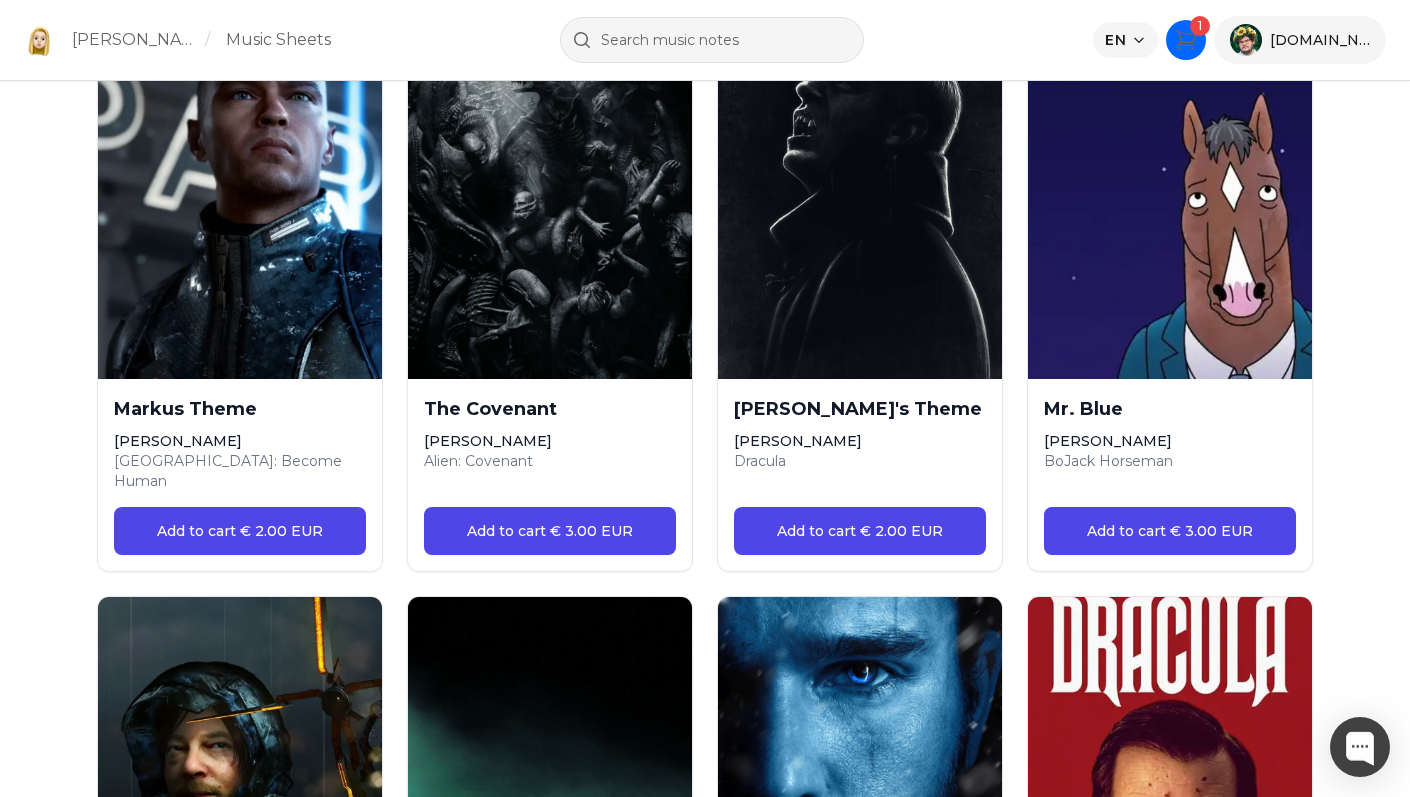 click on "1" at bounding box center (1200, 26) 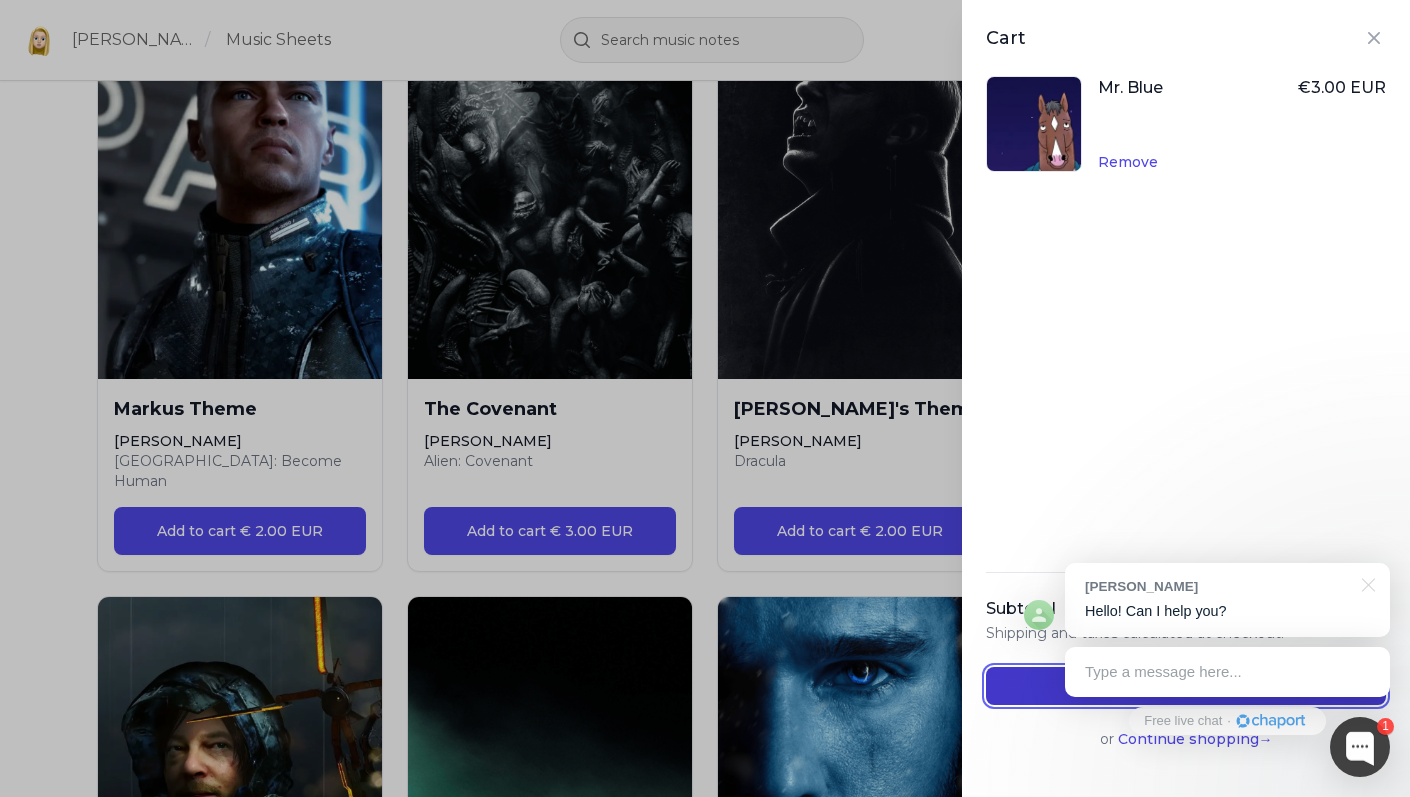 click on "Checkout" at bounding box center (1186, 686) 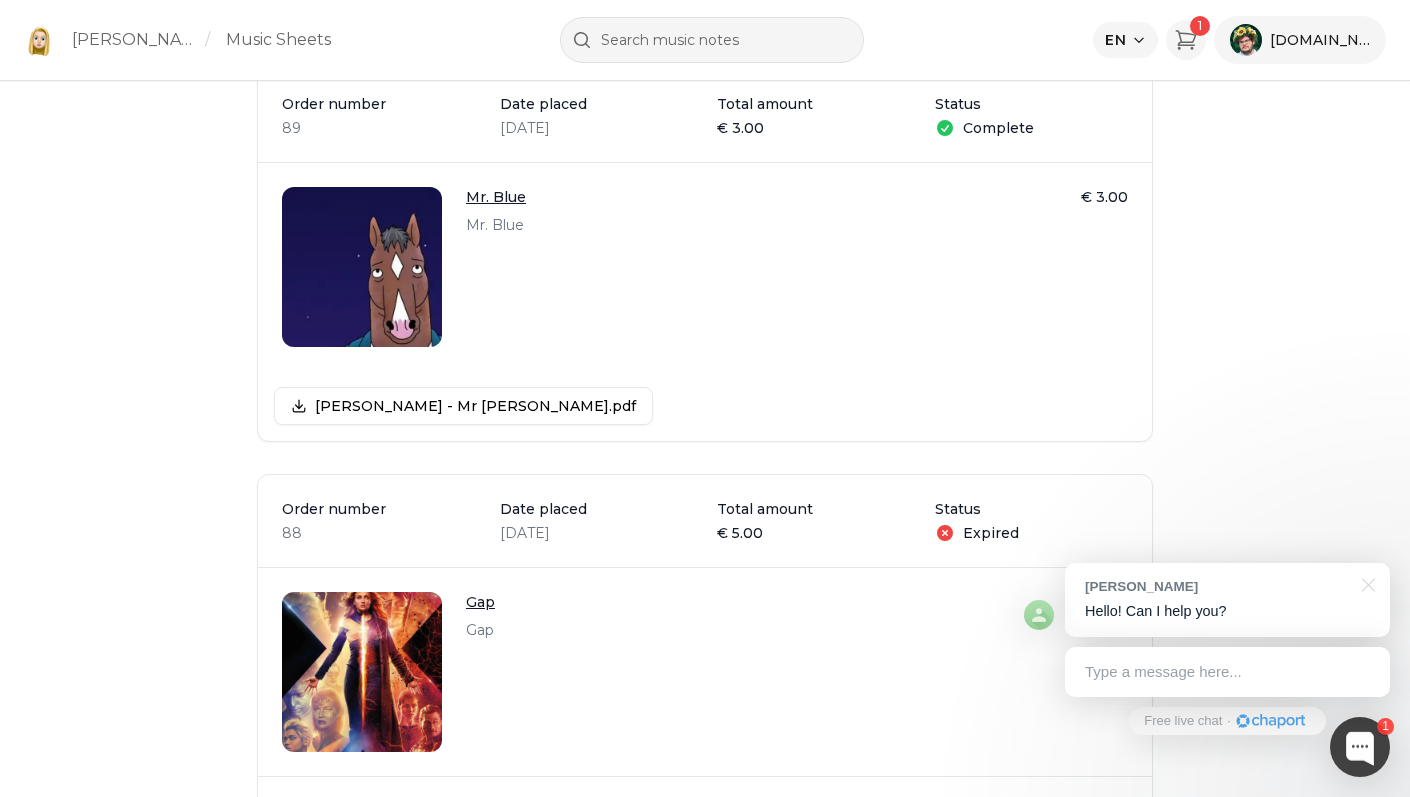 scroll, scrollTop: 224, scrollLeft: 0, axis: vertical 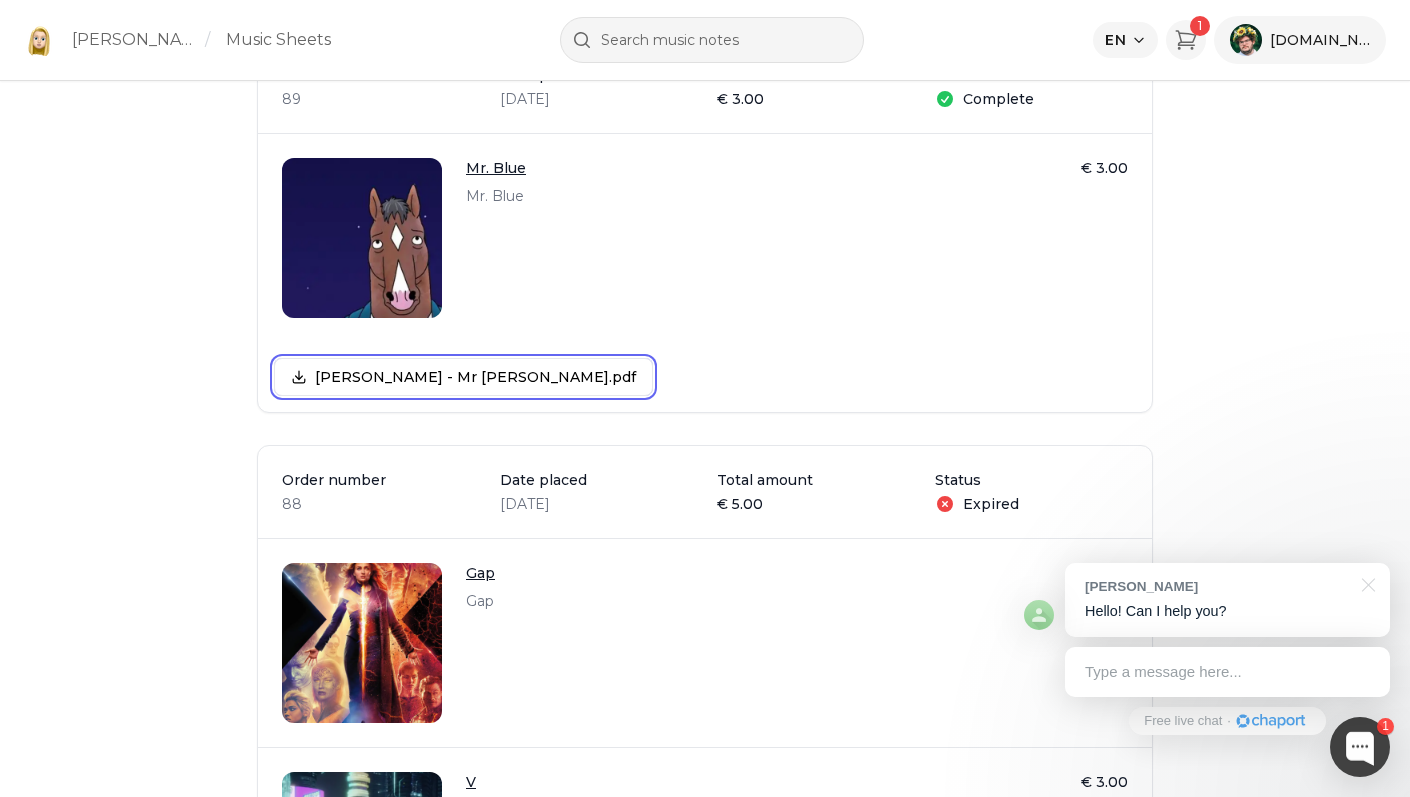 click on "[PERSON_NAME] - Mr [PERSON_NAME].pdf" at bounding box center (463, 377) 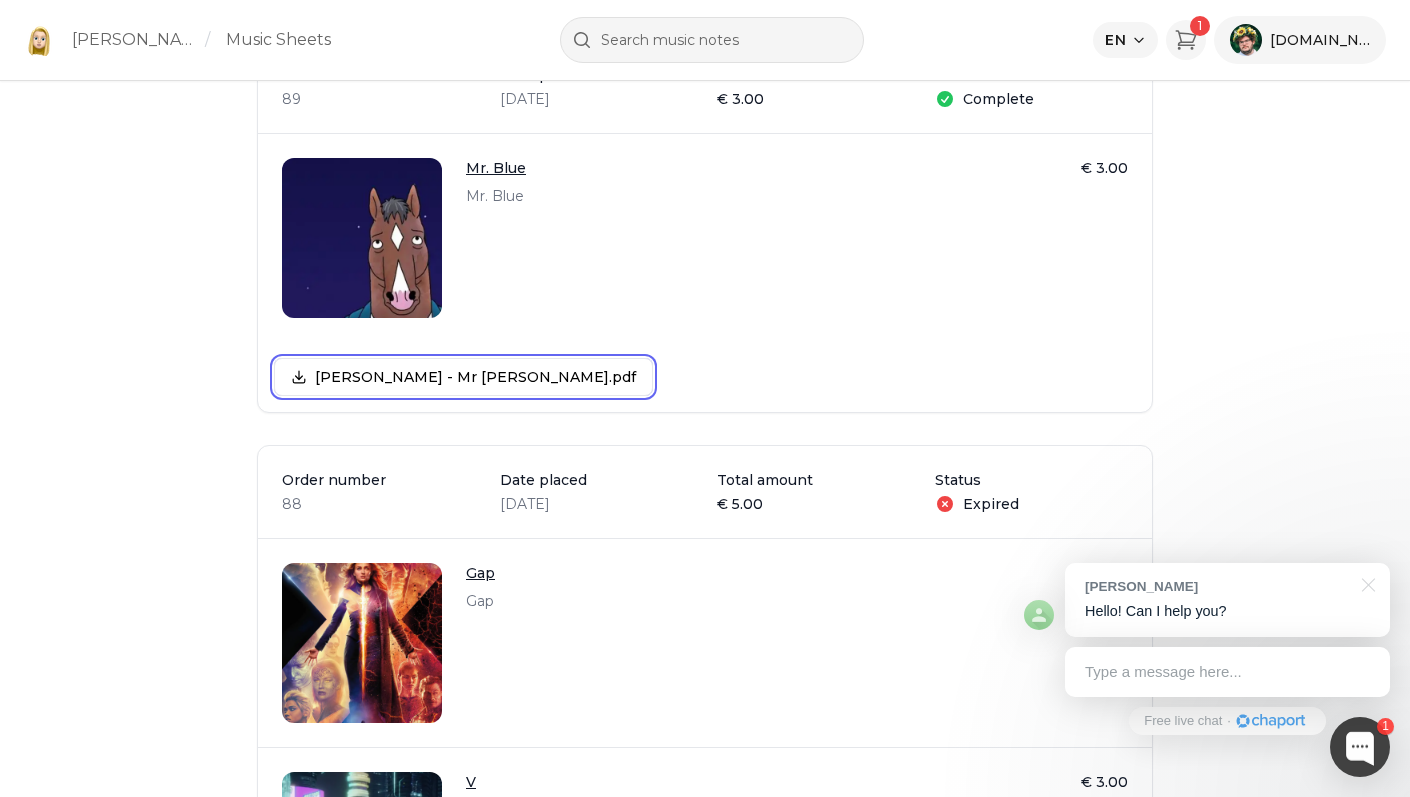 type 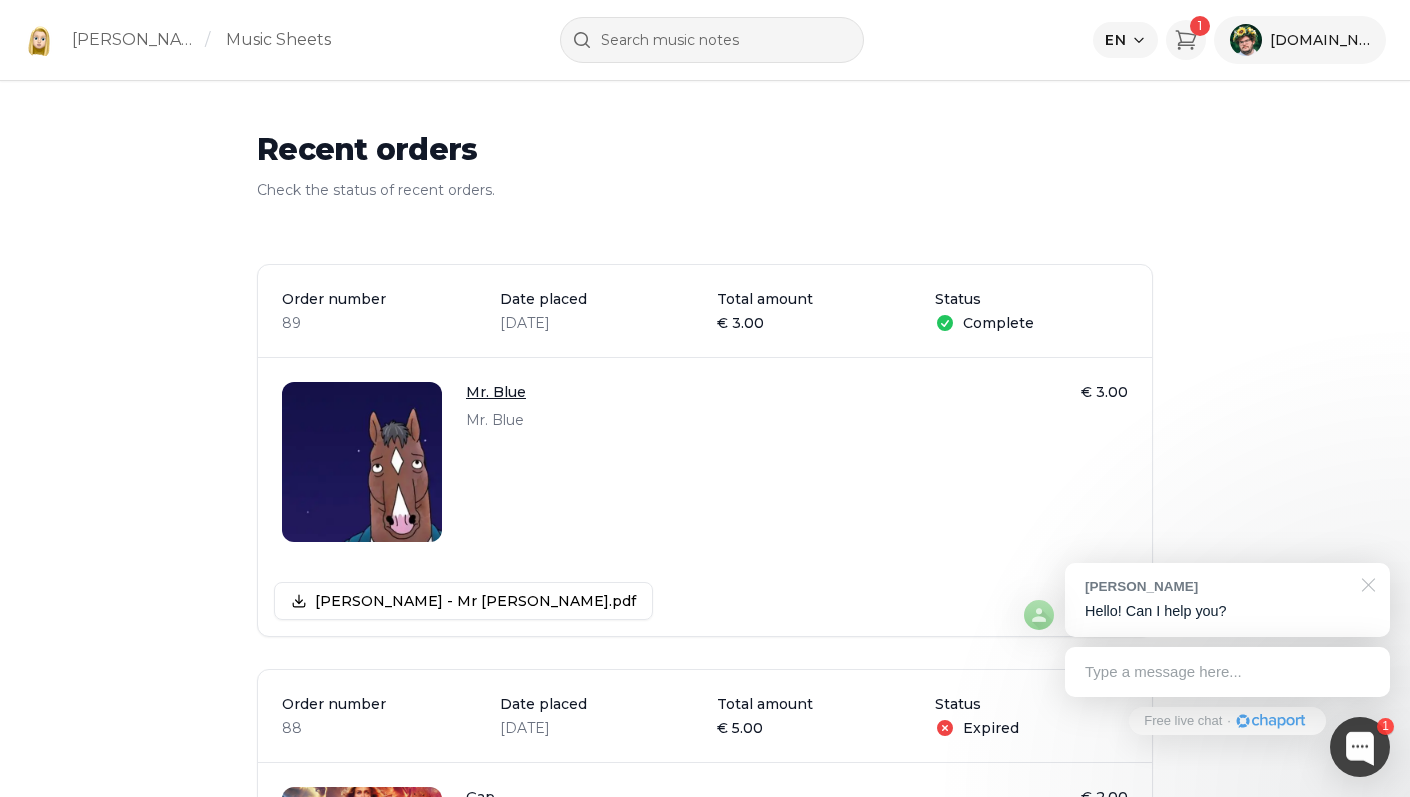 click at bounding box center [1365, 583] 